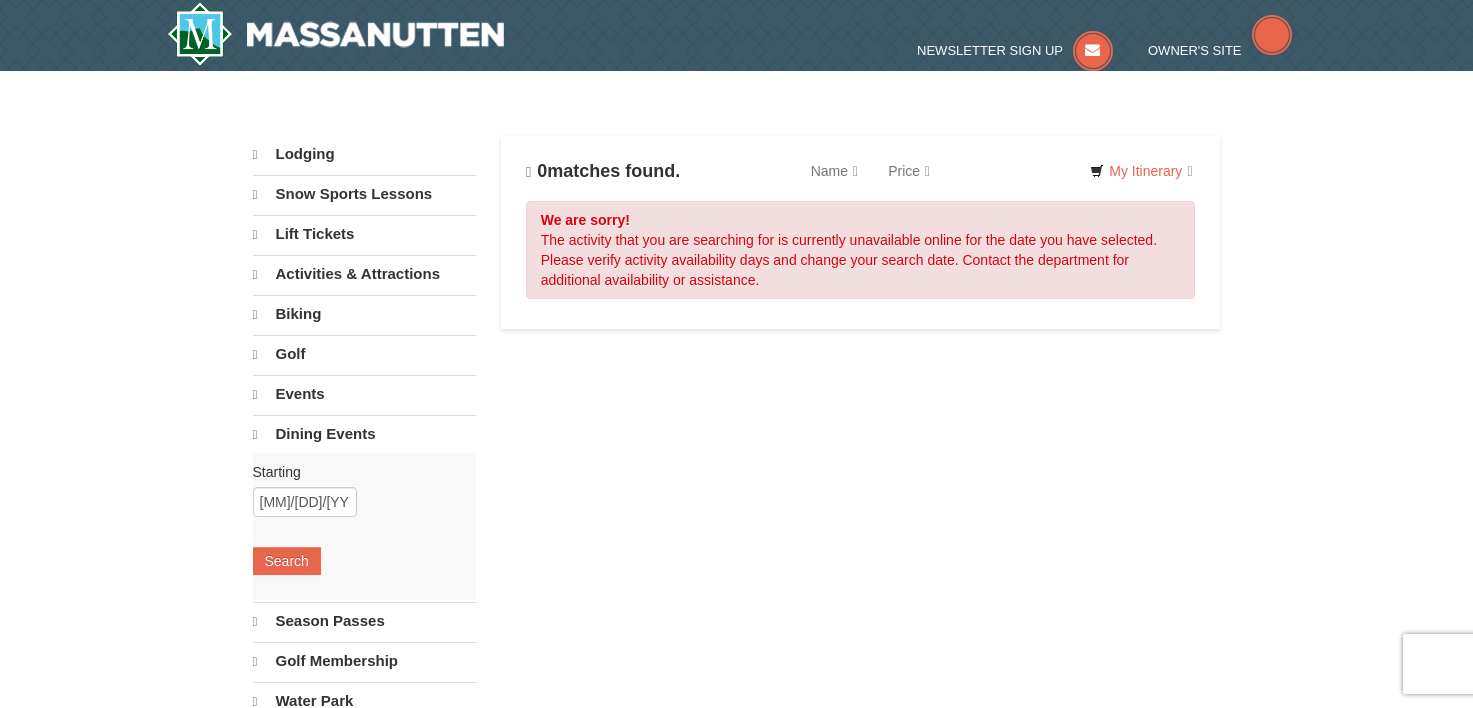scroll, scrollTop: 0, scrollLeft: 0, axis: both 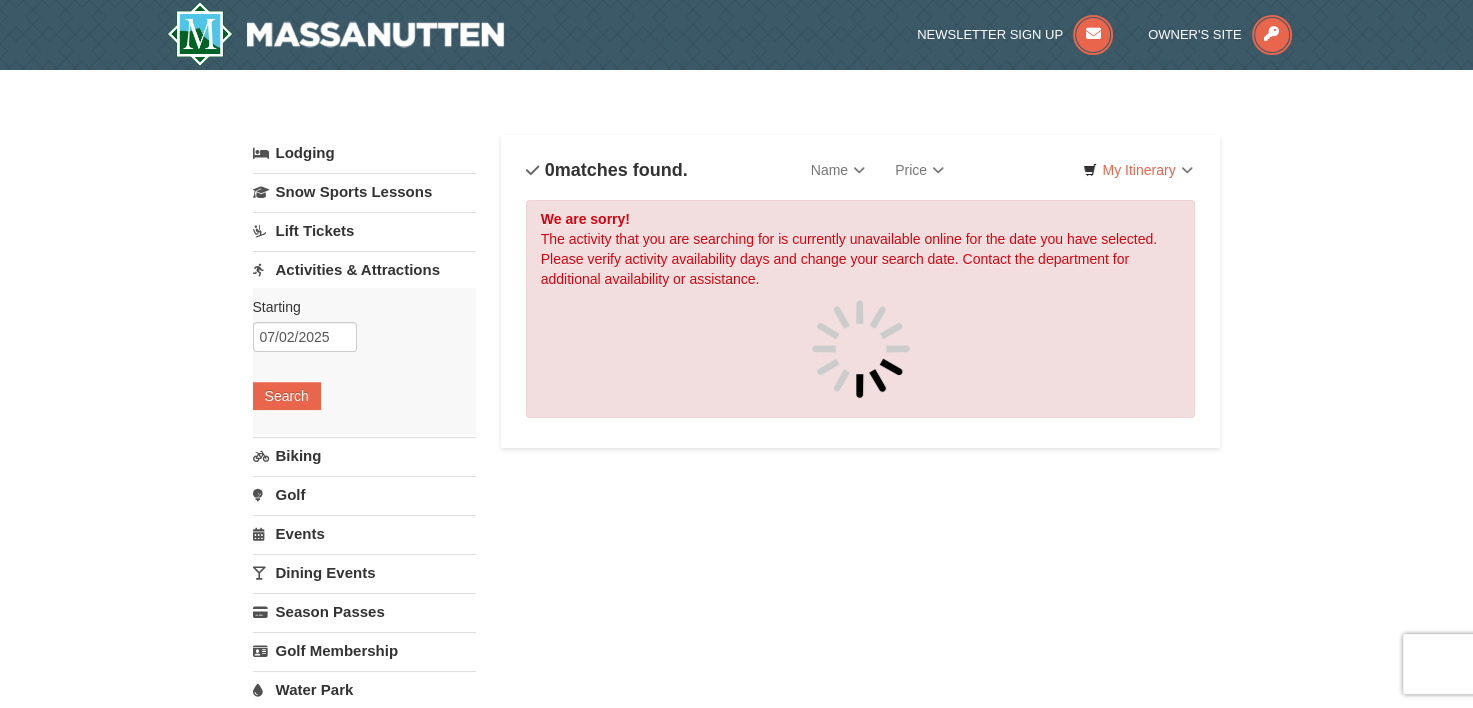 click on "Adults" at bounding box center [736, 679] 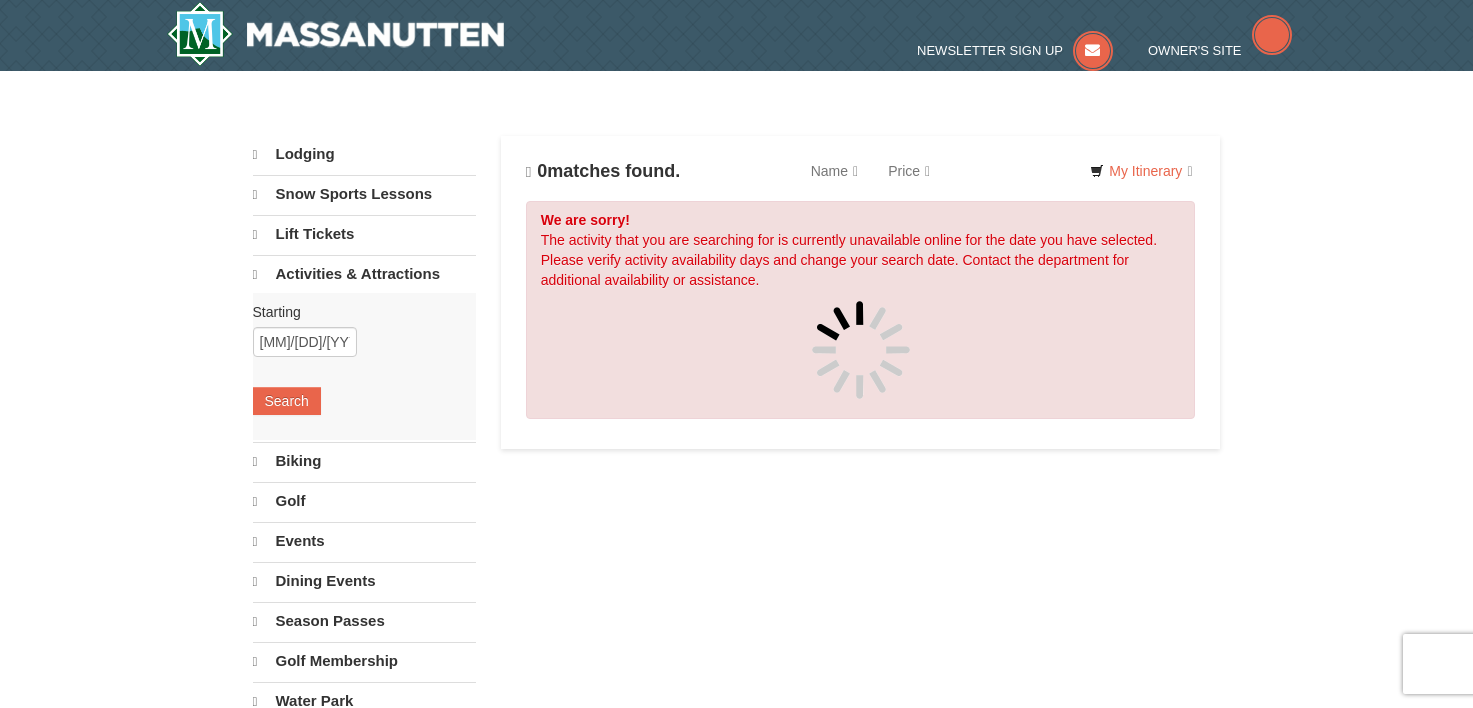 scroll, scrollTop: 0, scrollLeft: 0, axis: both 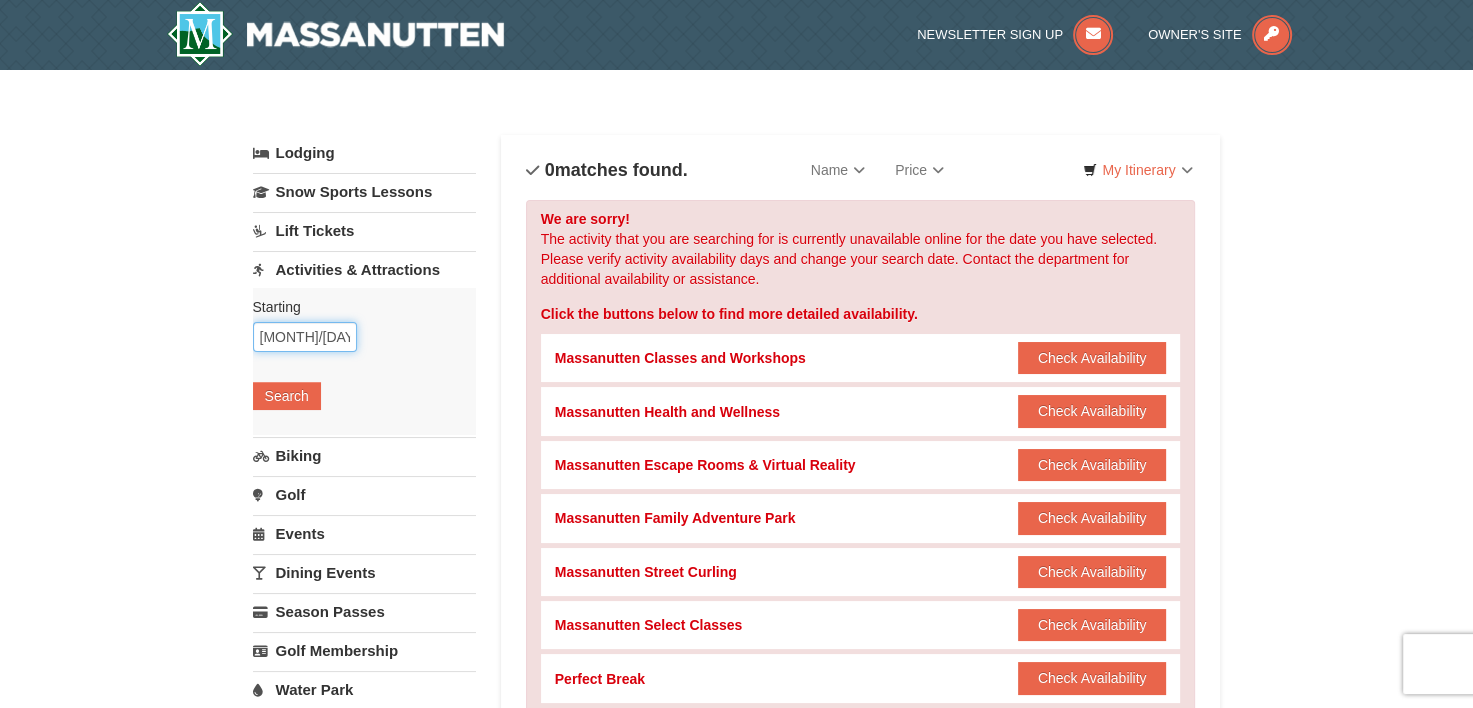 click on "07/02/2025" at bounding box center [305, 337] 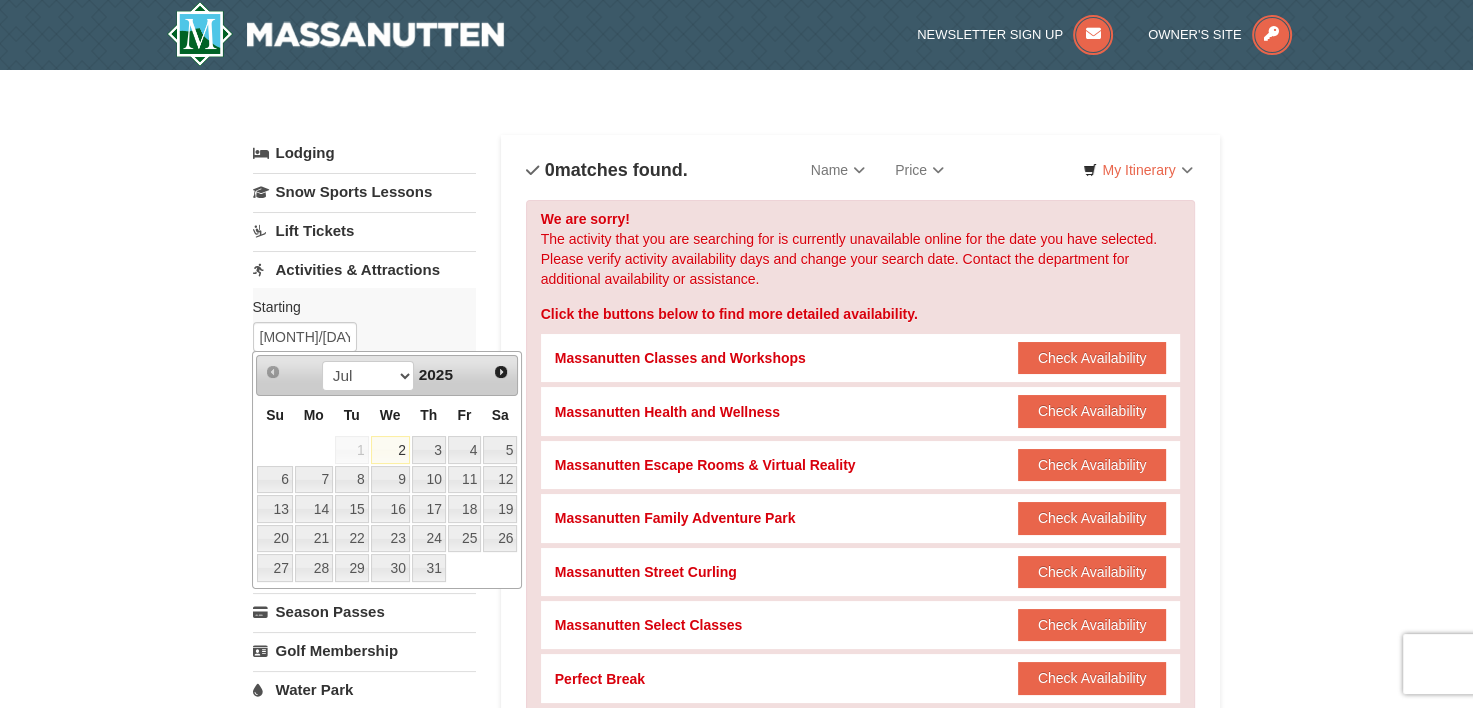 click on "[NUMBER]" at bounding box center [390, 450] 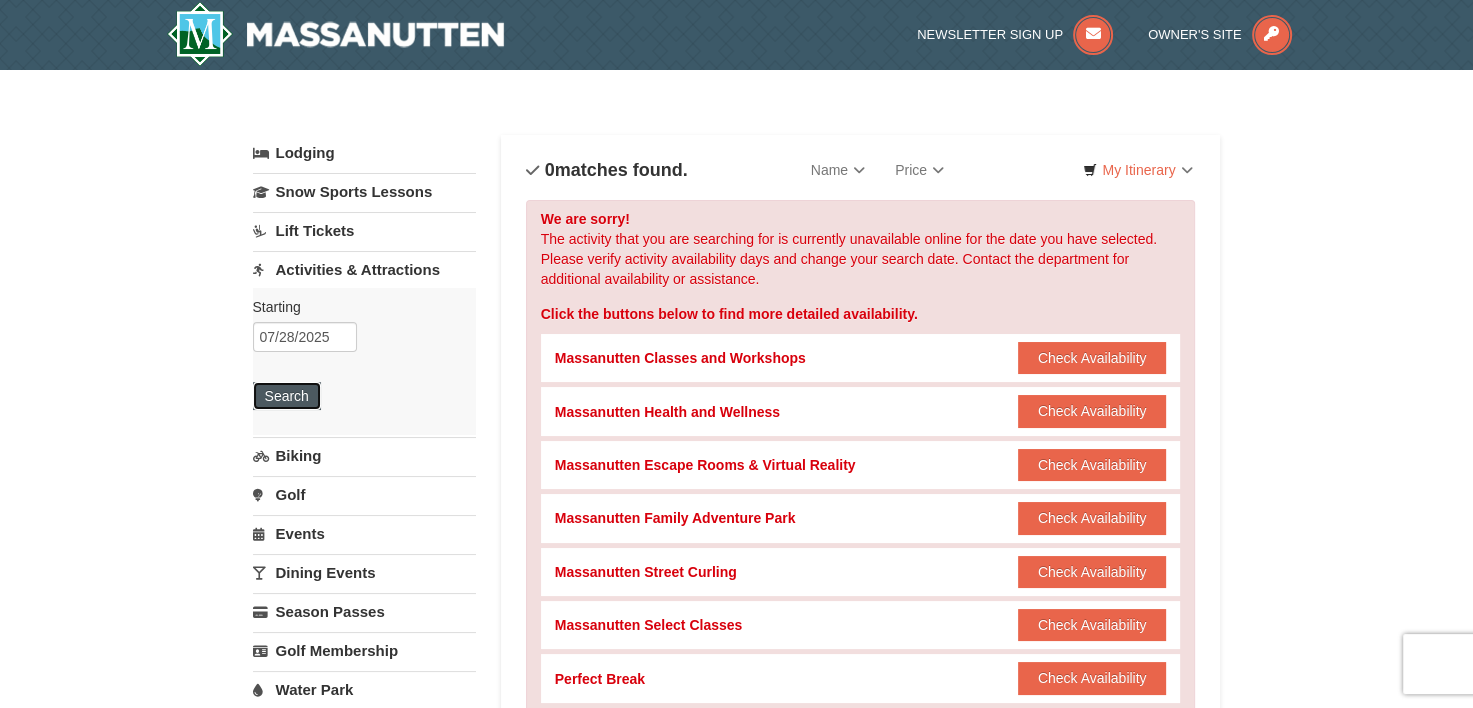 click on "Search" at bounding box center [287, 396] 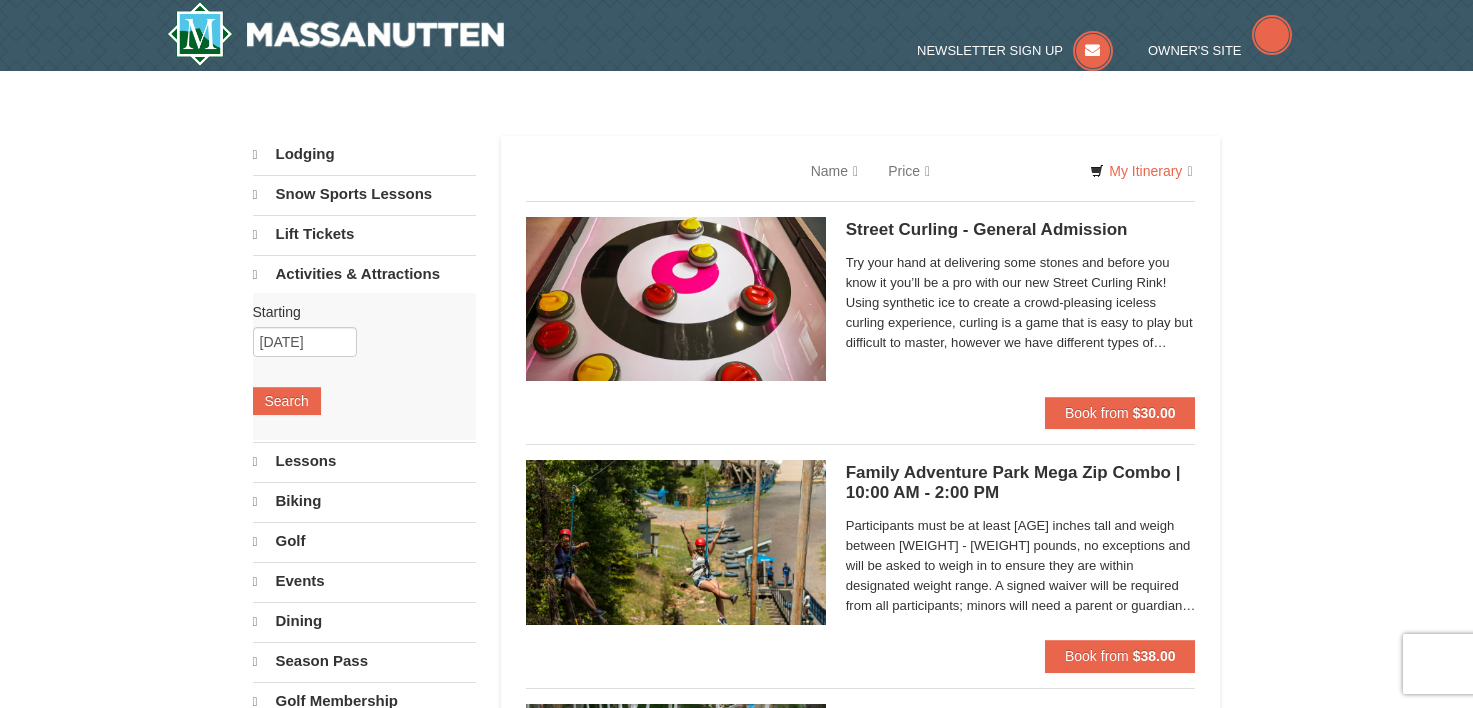 scroll, scrollTop: 0, scrollLeft: 0, axis: both 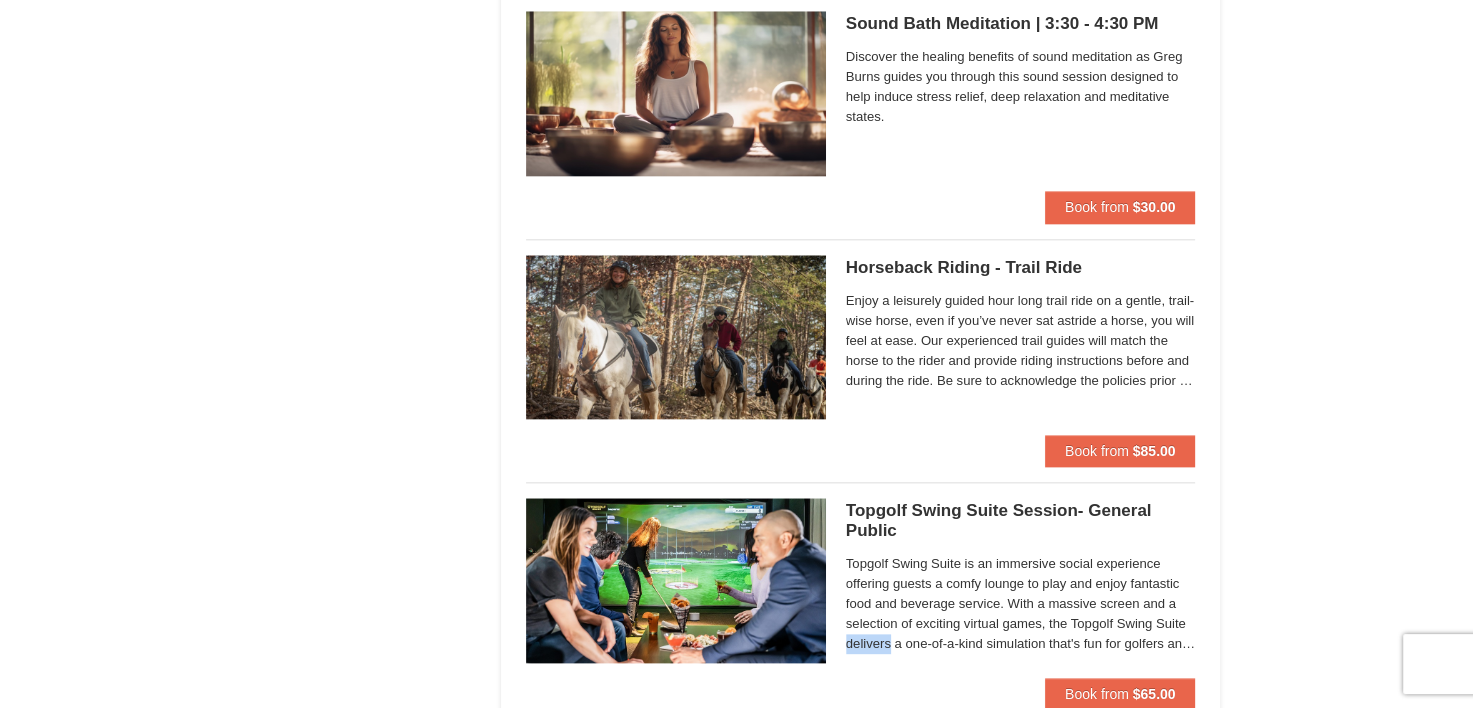 click on "×
Categories
List
Filter
My Itinerary
Questions?  1-540-289-9441
Lodging
Arrival Please format dates MM/DD/YYYY Please format dates MM/DD/YYYY
07/28/2025
Departure Please format dates MM/DD/YYYY Please format dates MM/DD/YYYY
07/30/2025
2 0" at bounding box center [736, 1781] 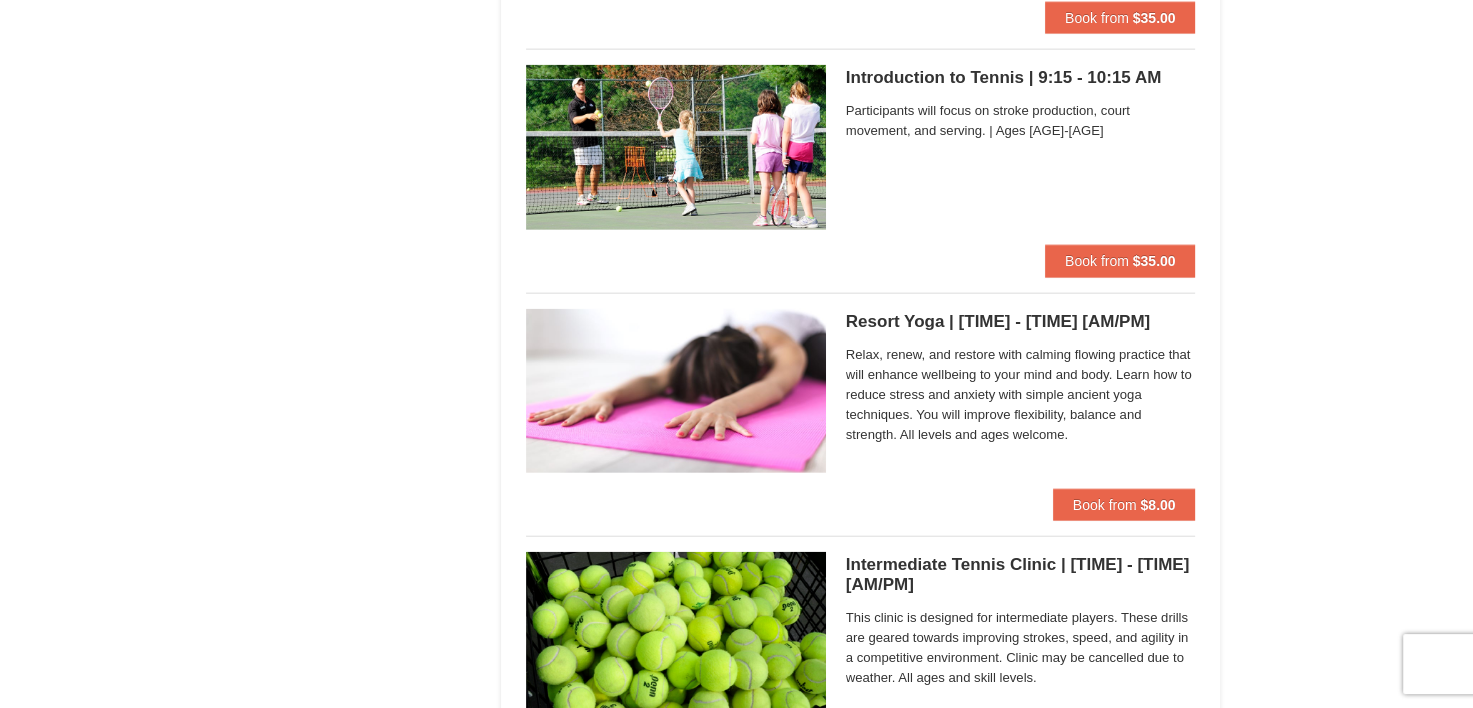 scroll, scrollTop: 4554, scrollLeft: 0, axis: vertical 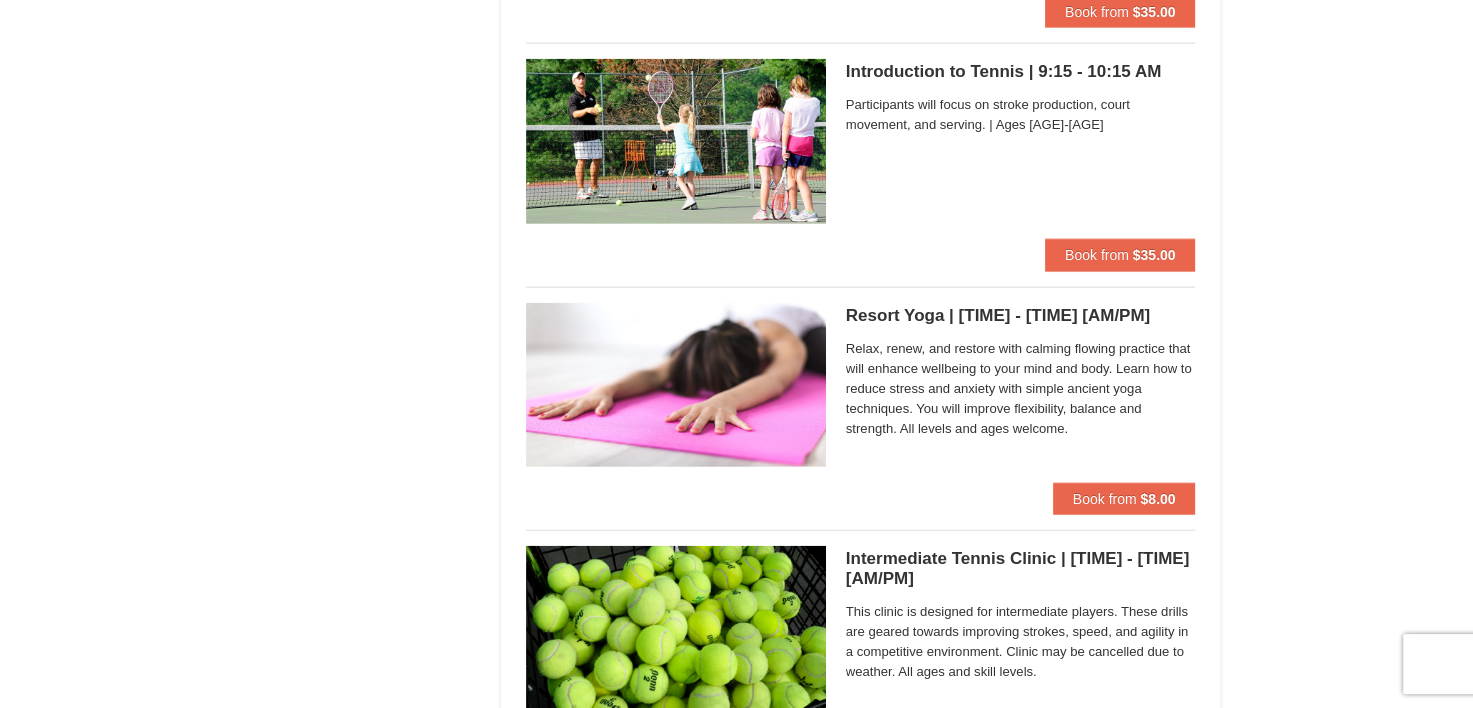 click on "×
Categories
List
Filter
My Itinerary
Questions?  1-540-289-9441
Lodging
Arrival Please format dates MM/DD/YYYY Please format dates MM/DD/YYYY
07/28/2025
Departure Please format dates MM/DD/YYYY Please format dates MM/DD/YYYY
07/30/2025
2 0" at bounding box center [736, -605] 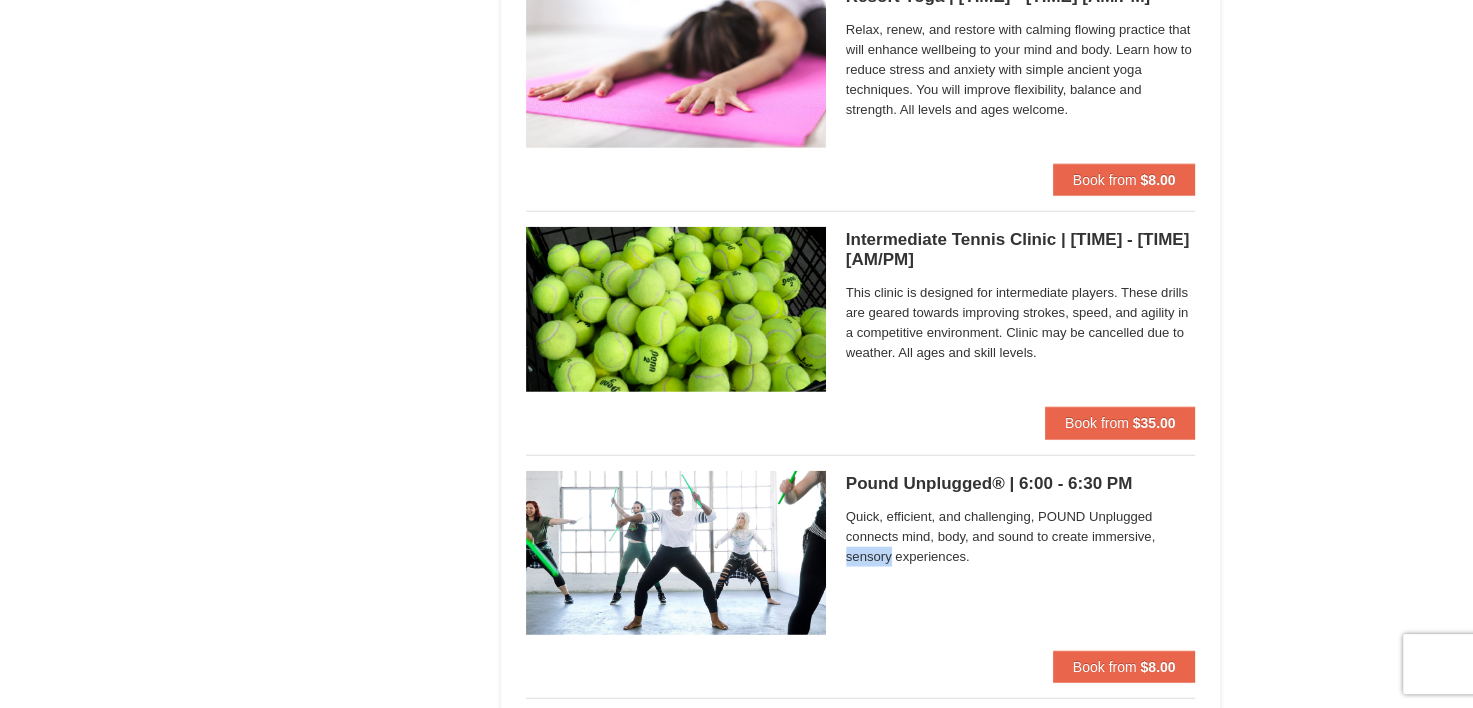 scroll, scrollTop: 4871, scrollLeft: 0, axis: vertical 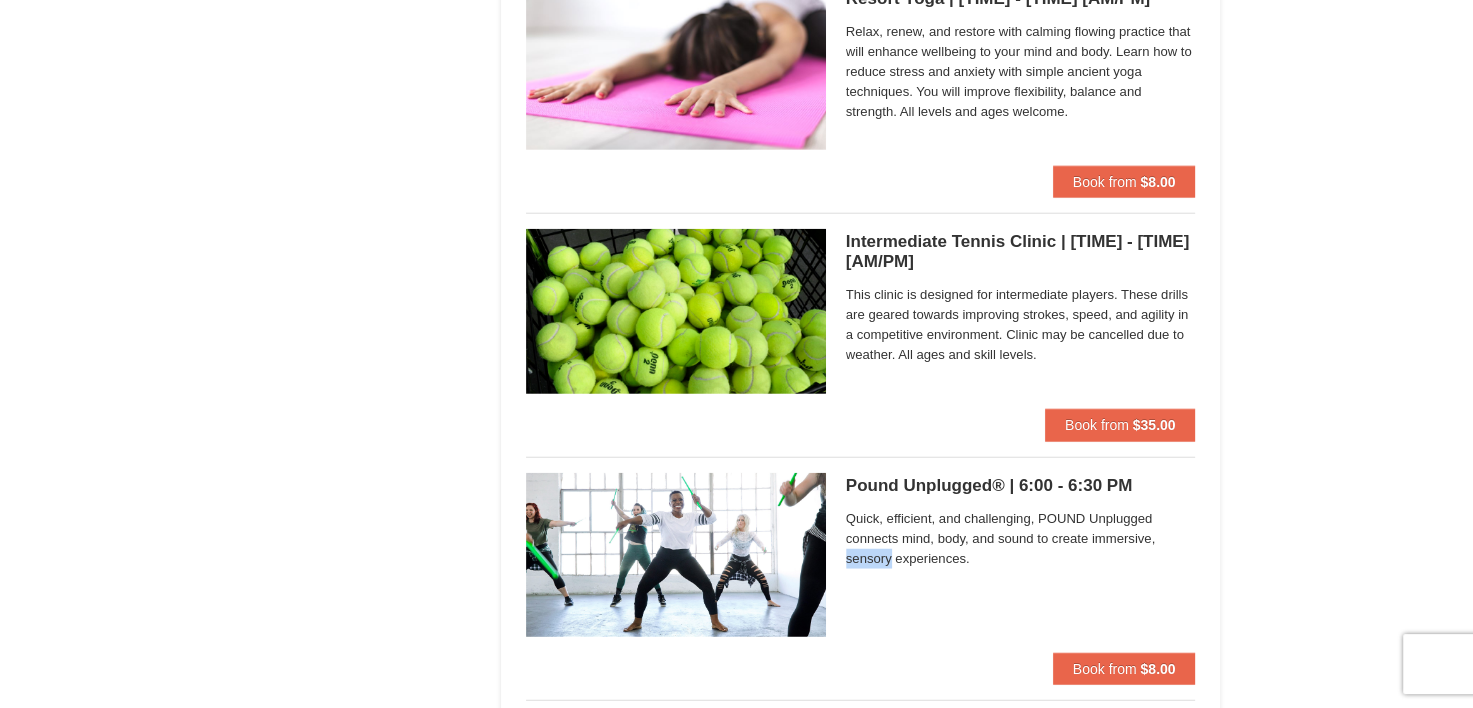 click on "Lodging
Arrival Please format dates MM/DD/YYYY Please format dates MM/DD/YYYY
07/28/2025
Departure Please format dates MM/DD/YYYY Please format dates MM/DD/YYYY
07/30/2025
Adults Please format dates MM/DD/YYYY
2
Children Please format dates MM/DD/YYYY
0
Search" at bounding box center (737, -912) 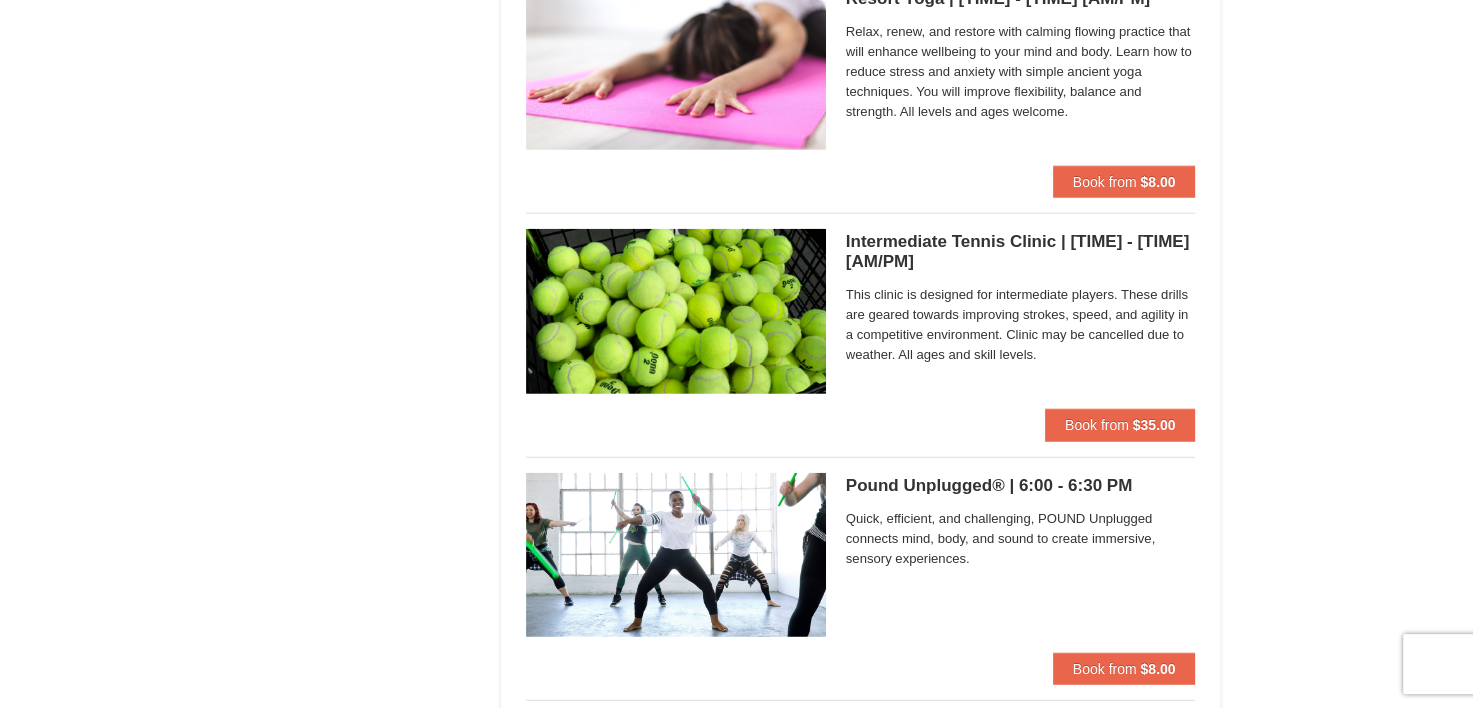 click on "Lodging
Arrival Please format dates MM/DD/YYYY Please format dates MM/DD/YYYY
07/28/2025
Departure Please format dates MM/DD/YYYY Please format dates MM/DD/YYYY
07/30/2025
Adults Please format dates MM/DD/YYYY
2
Children Please format dates MM/DD/YYYY
0
Search" at bounding box center (737, -912) 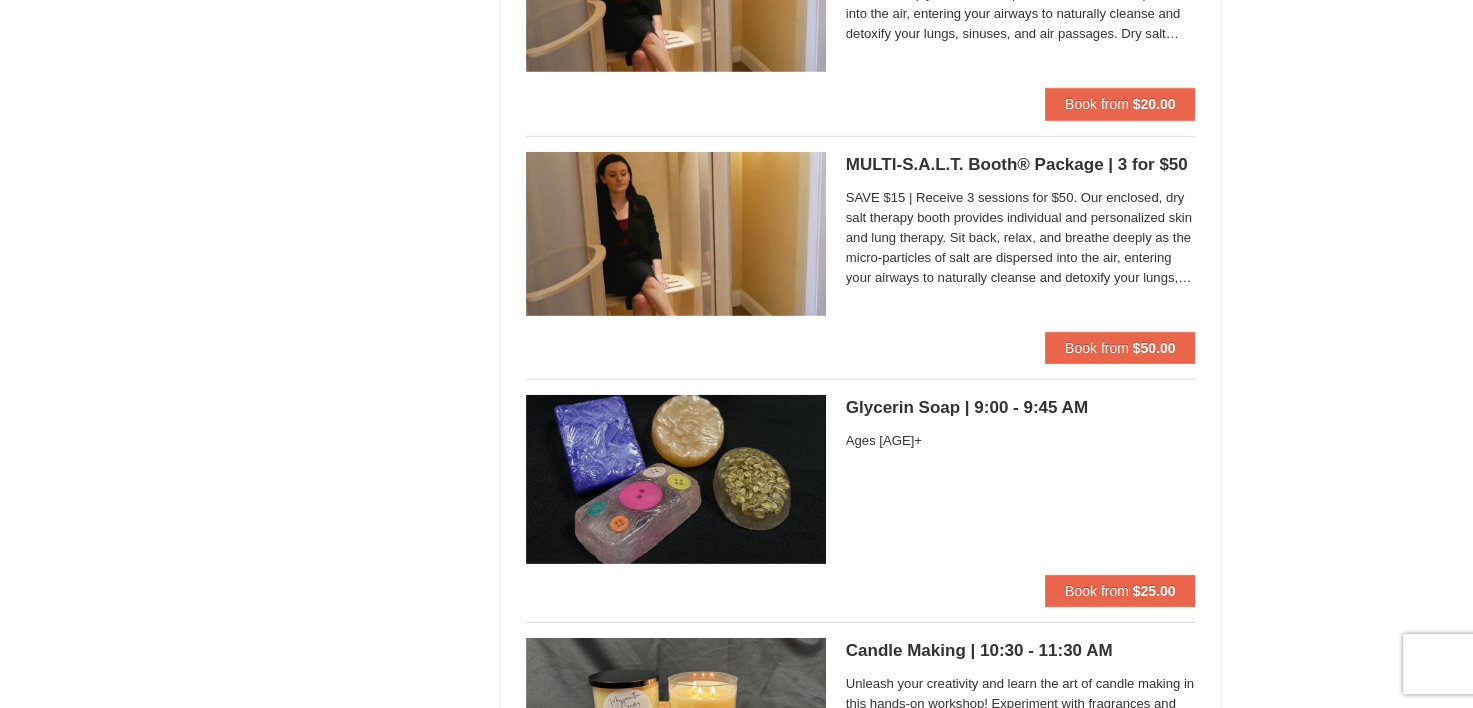 scroll, scrollTop: 5683, scrollLeft: 0, axis: vertical 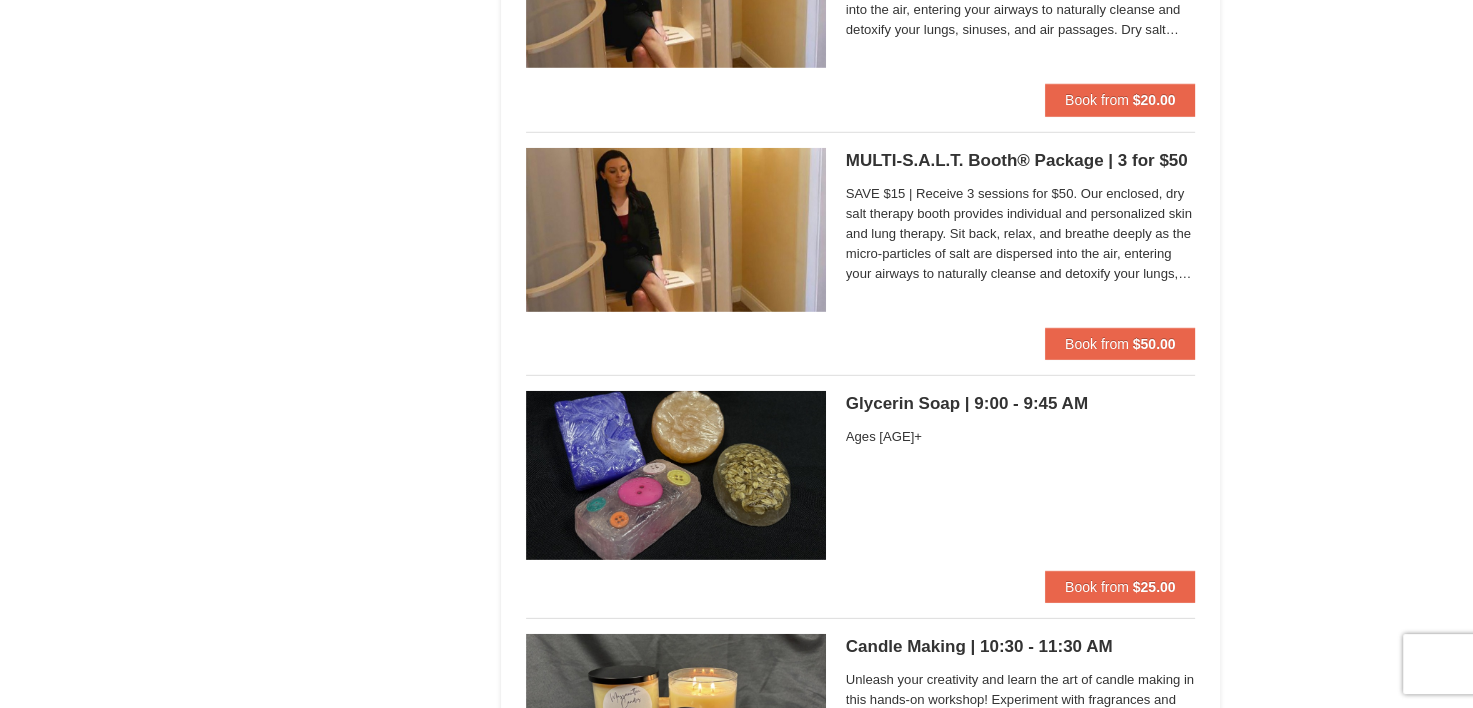 click on "×
Categories
List
Filter
My Itinerary
Questions?  1-540-289-9441
Lodging
Arrival Please format dates MM/DD/YYYY Please format dates MM/DD/YYYY
07/28/2025
Departure Please format dates MM/DD/YYYY Please format dates MM/DD/YYYY
07/30/2025
2 0" at bounding box center (736, -1734) 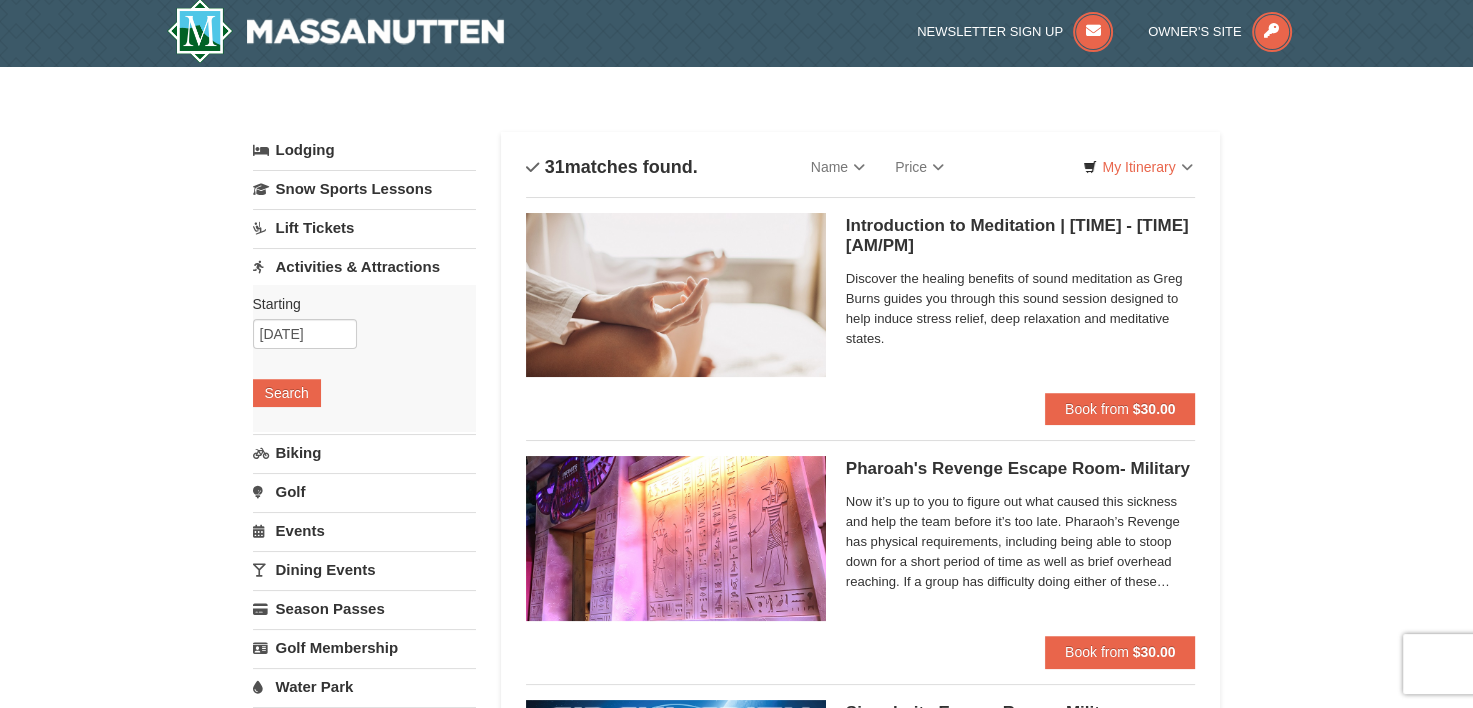 scroll, scrollTop: 7, scrollLeft: 0, axis: vertical 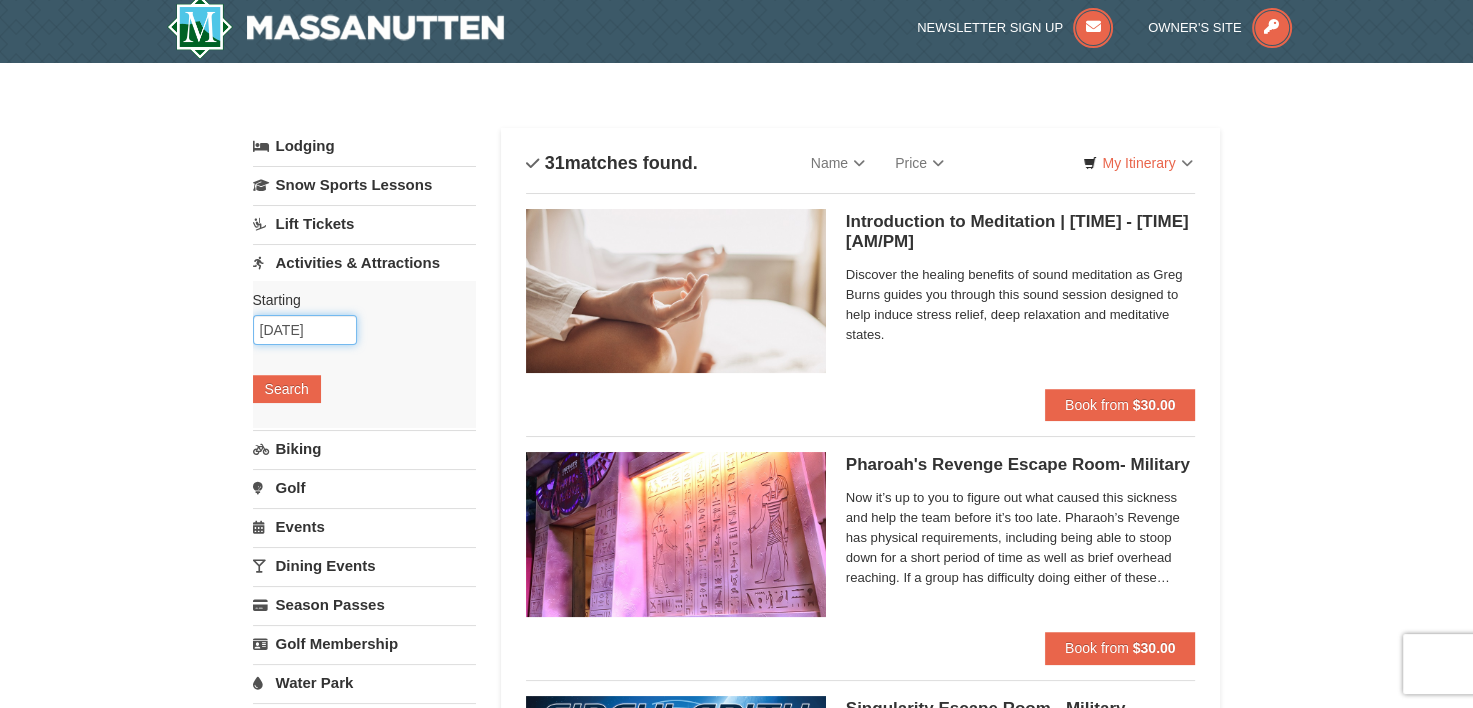 click on "07/28/2025" at bounding box center (305, 330) 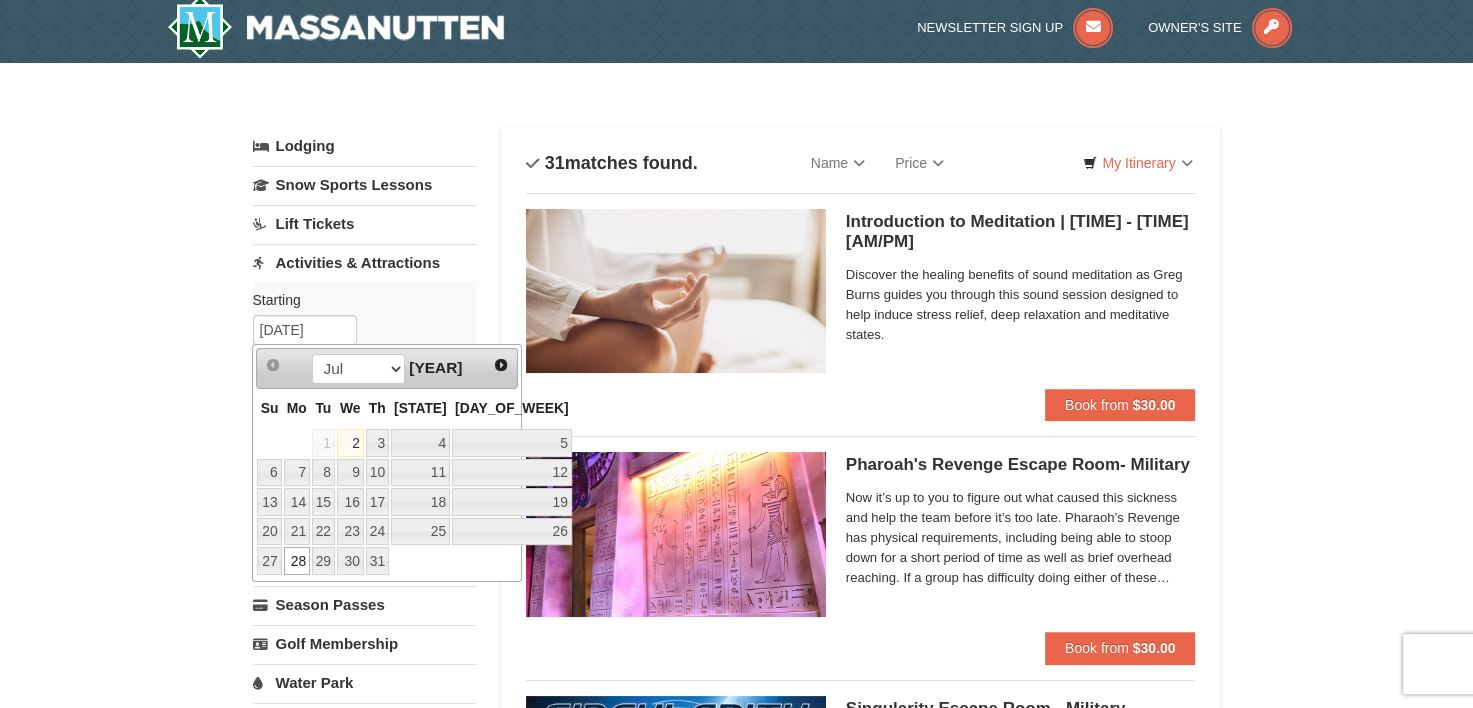 click on "29" at bounding box center (350, 443) 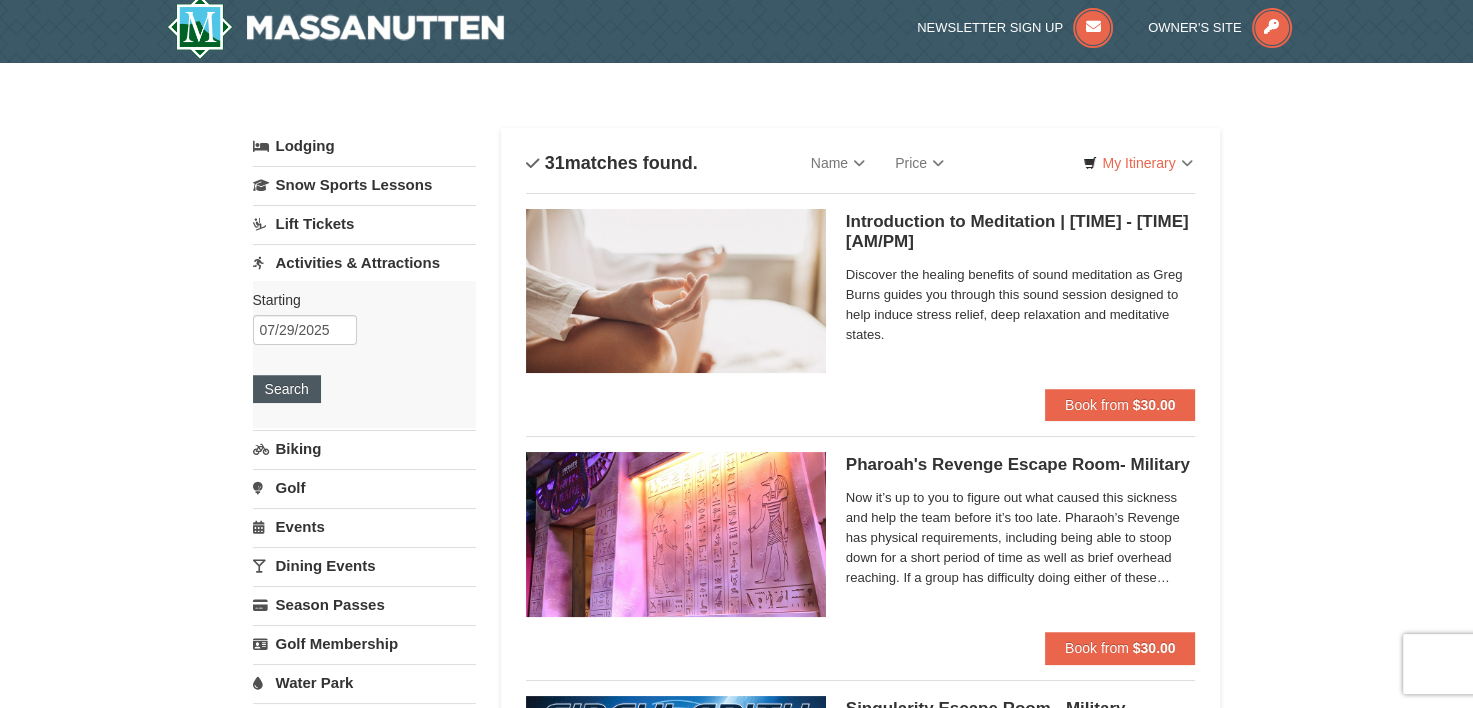 click on "Search" at bounding box center [287, 389] 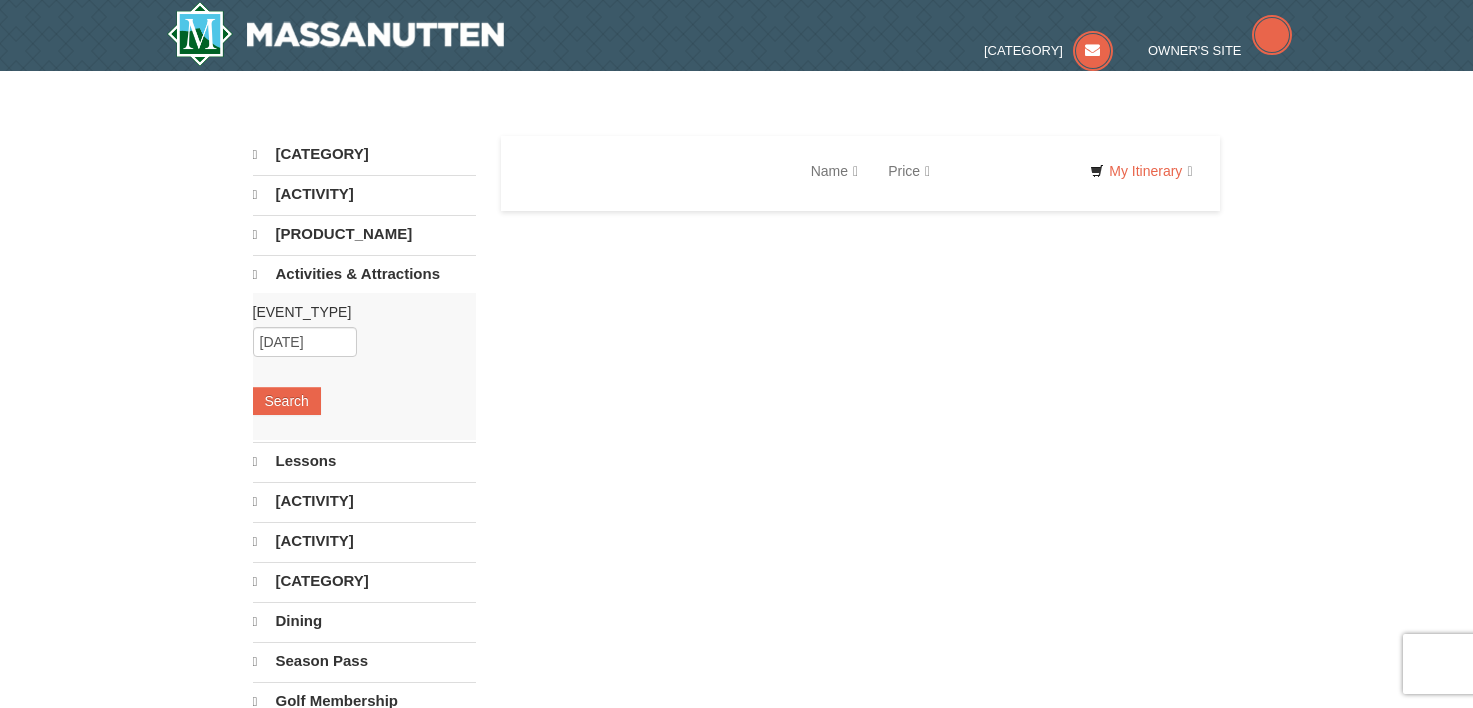 scroll, scrollTop: 0, scrollLeft: 0, axis: both 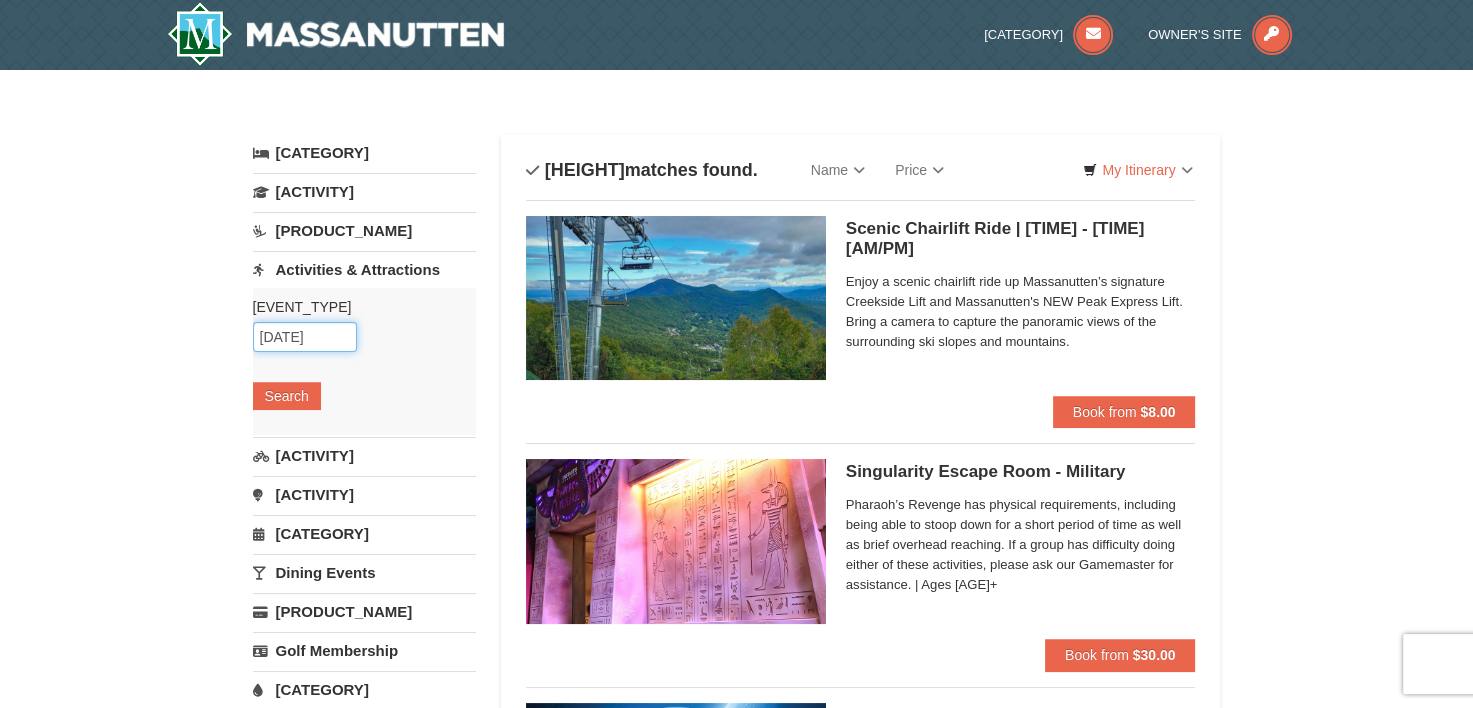 click on "07/29/2025" at bounding box center (305, 337) 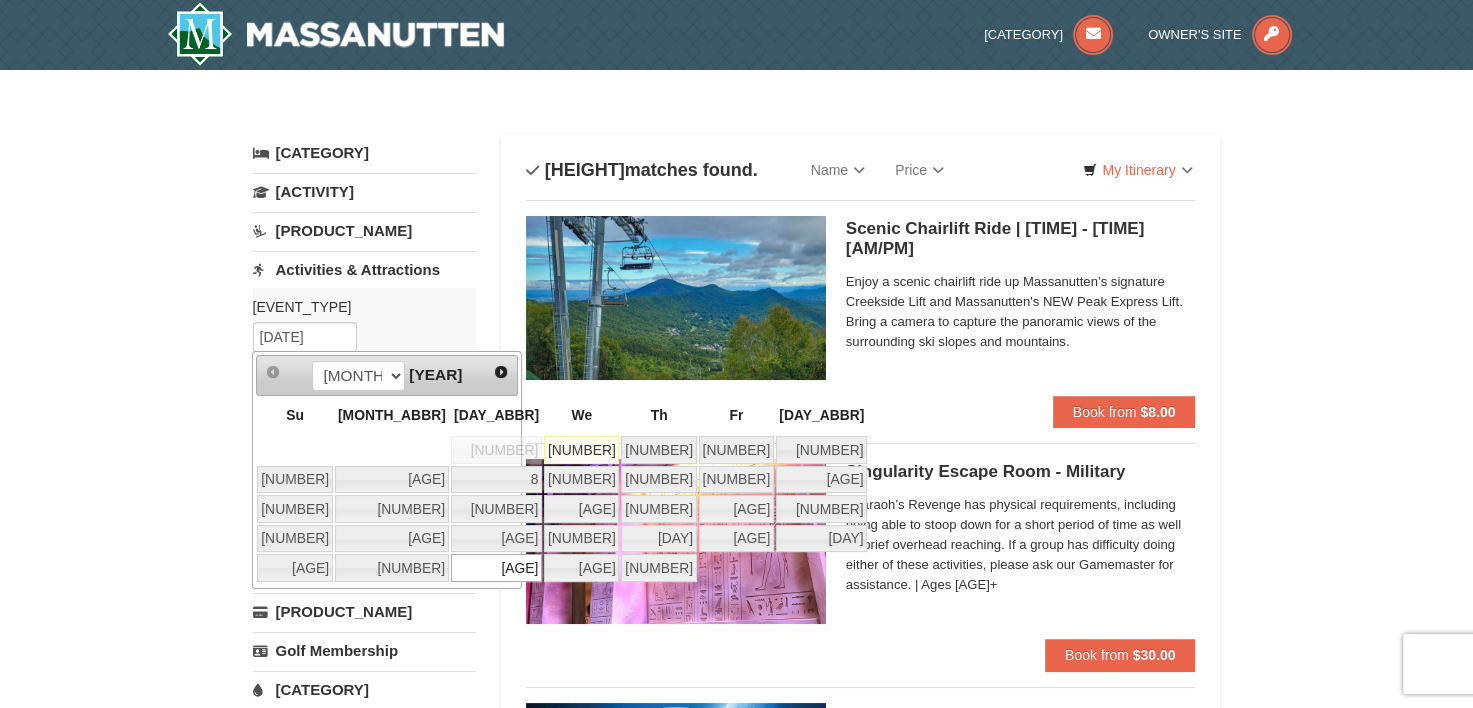 click on "30" at bounding box center [581, 450] 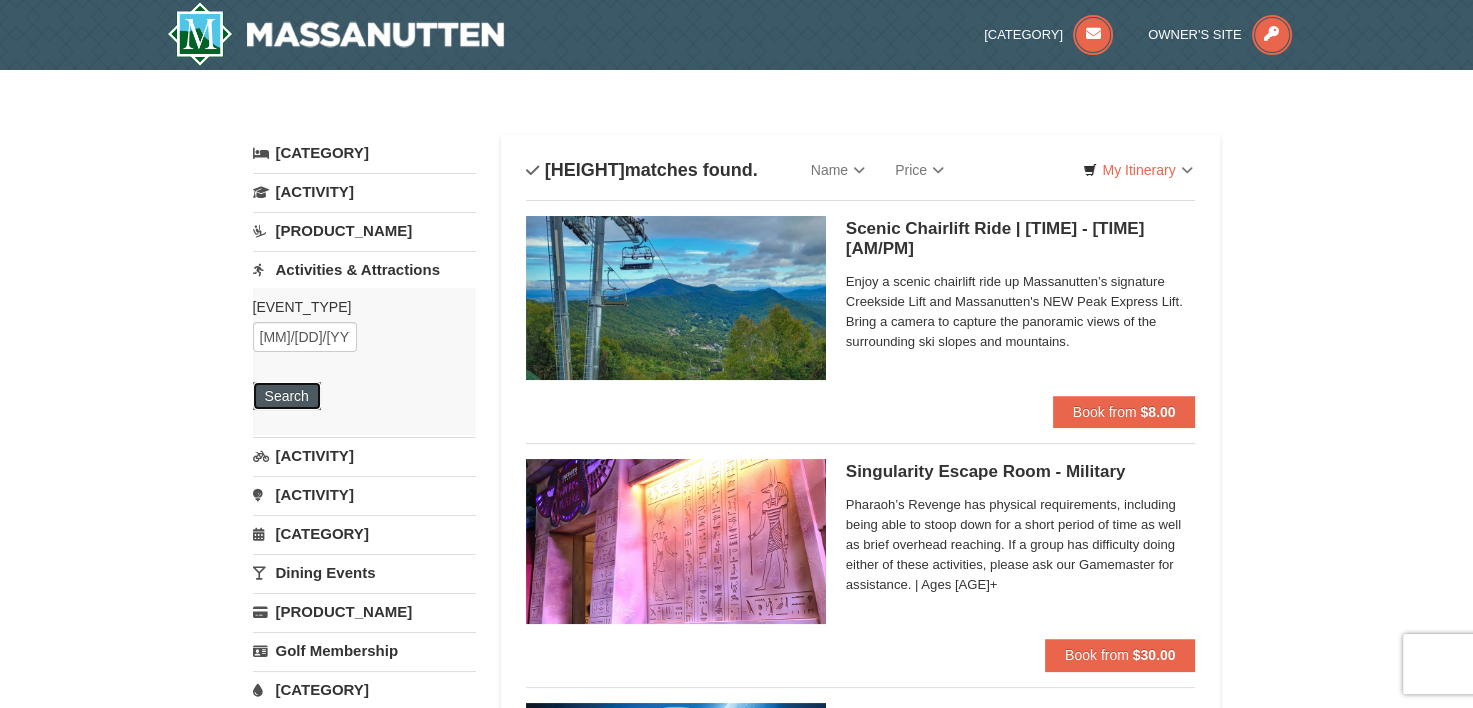 click on "Search" at bounding box center (287, 396) 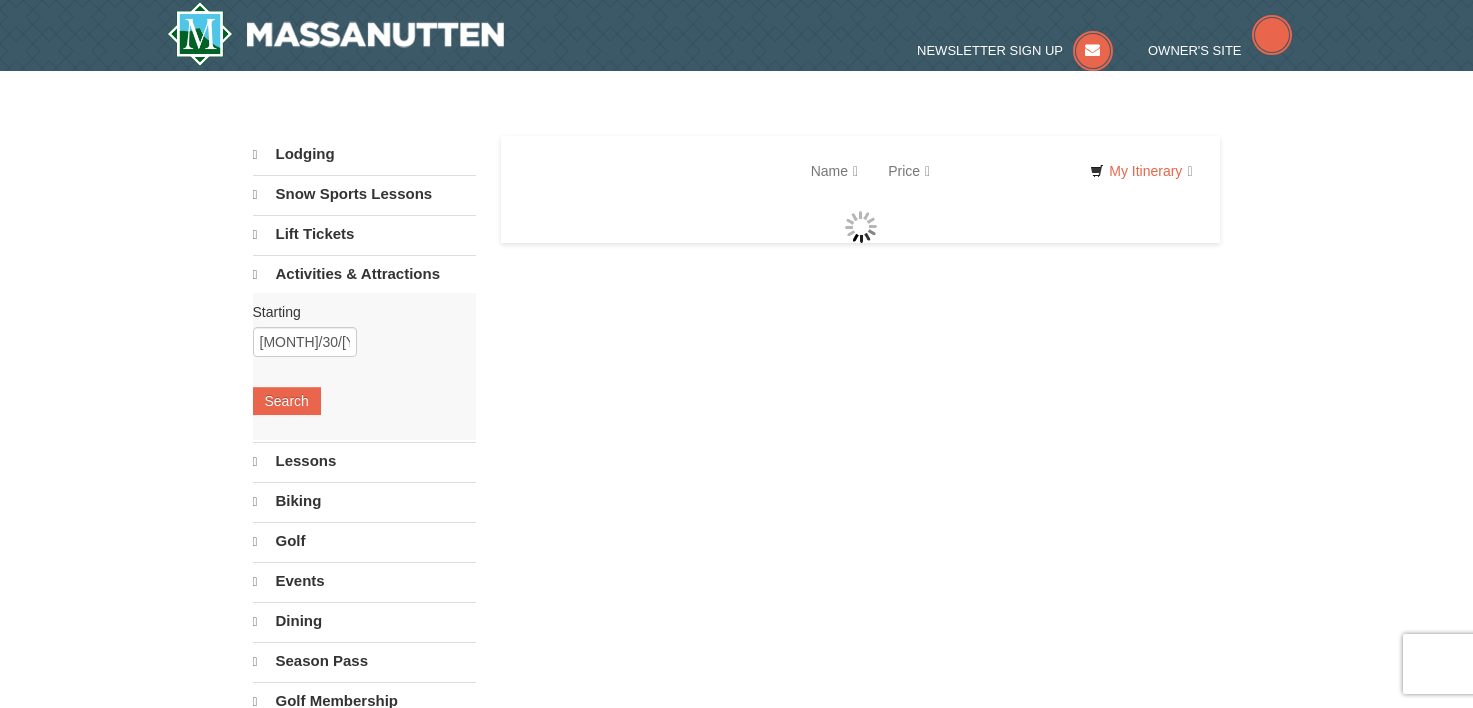scroll, scrollTop: 0, scrollLeft: 0, axis: both 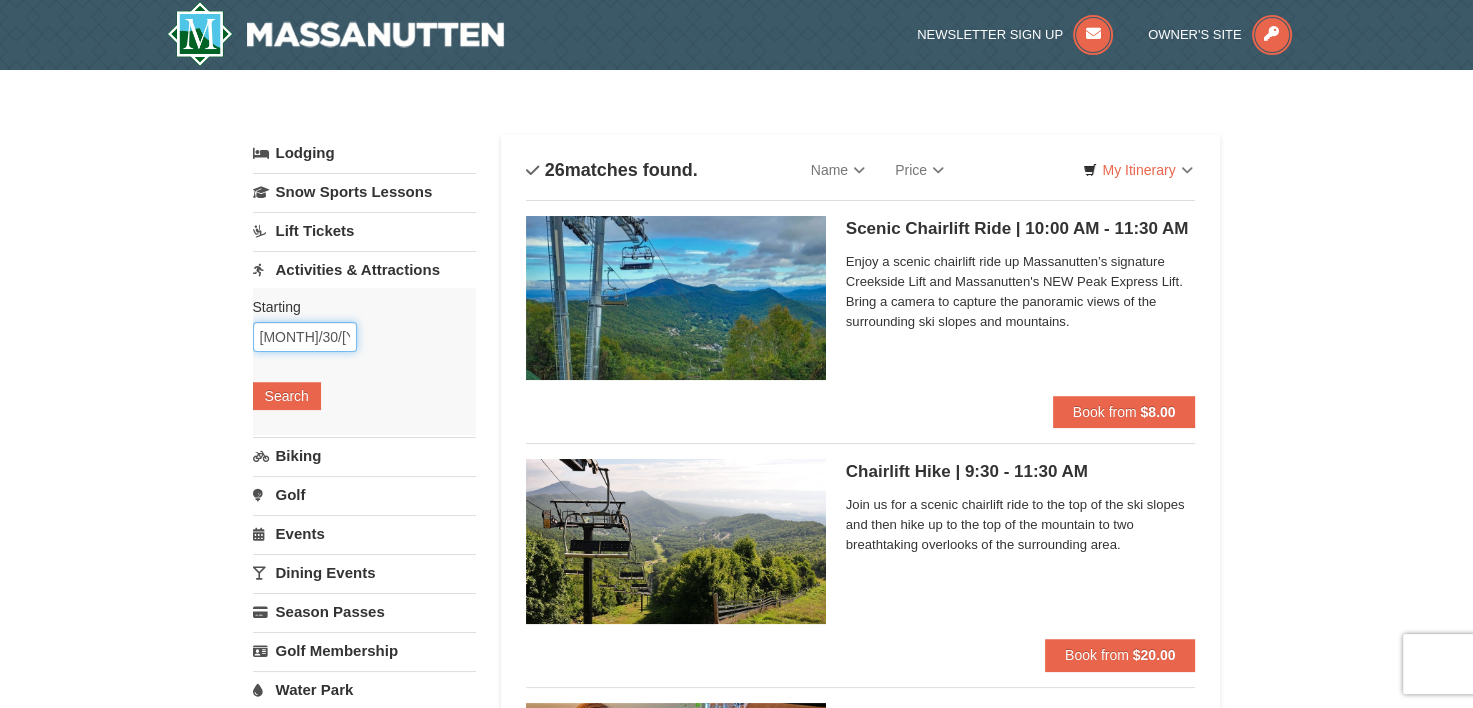 click on "07/30/2025" at bounding box center [305, 337] 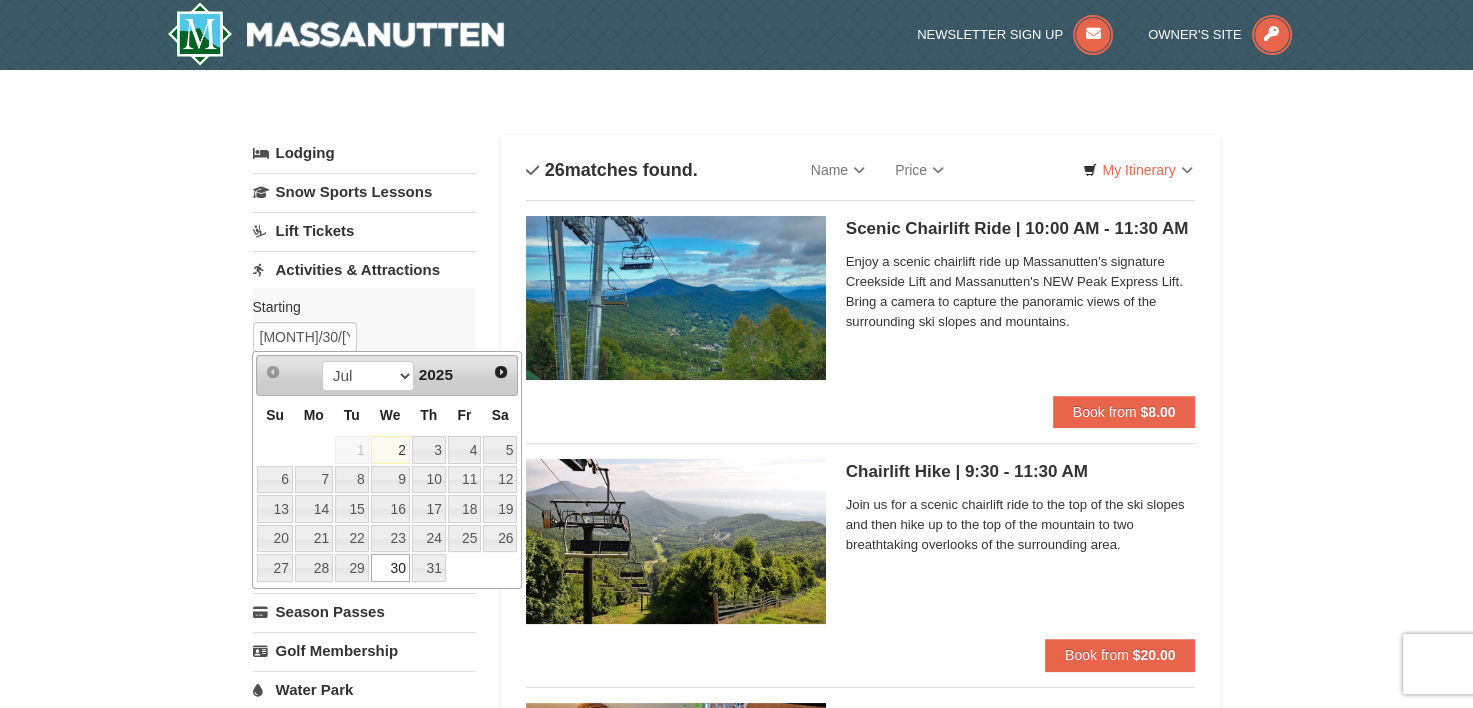 click on "31" at bounding box center [390, 450] 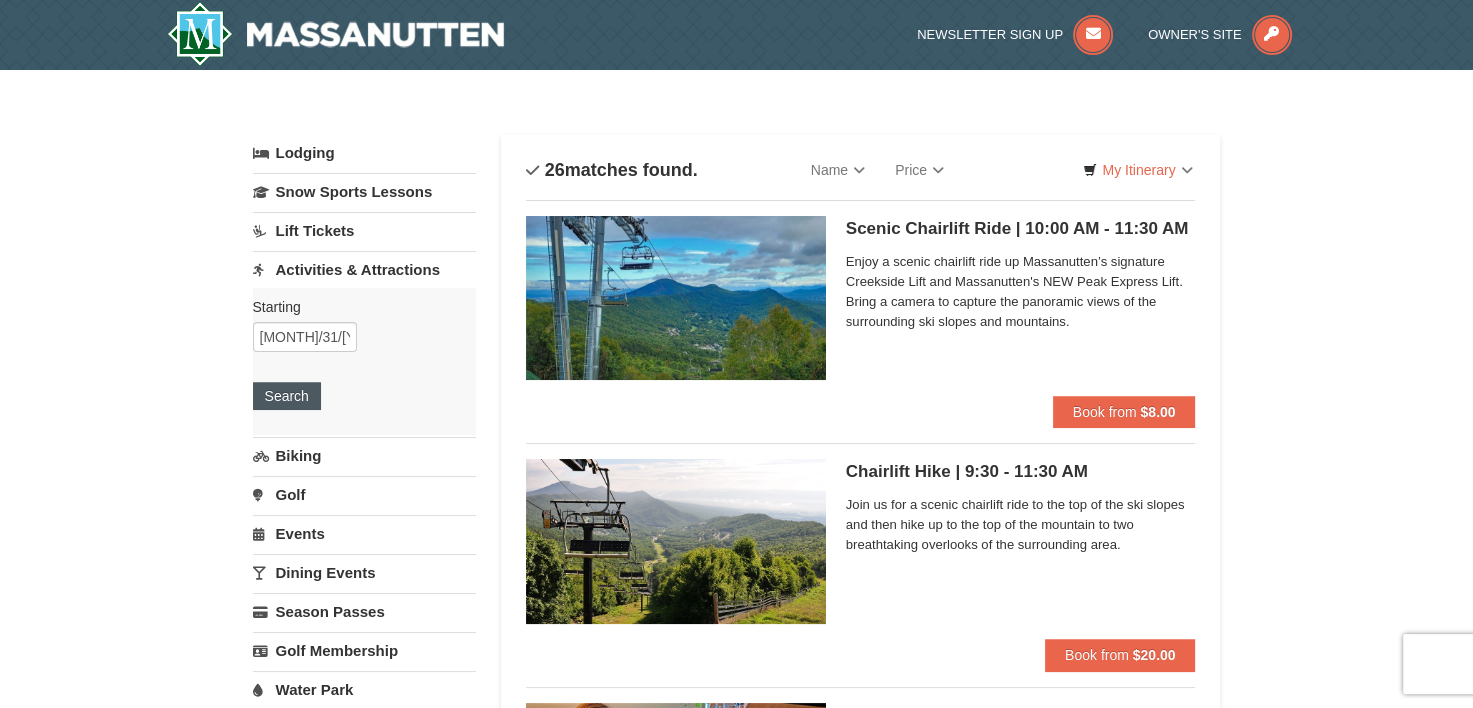 click on "Search" at bounding box center (287, 396) 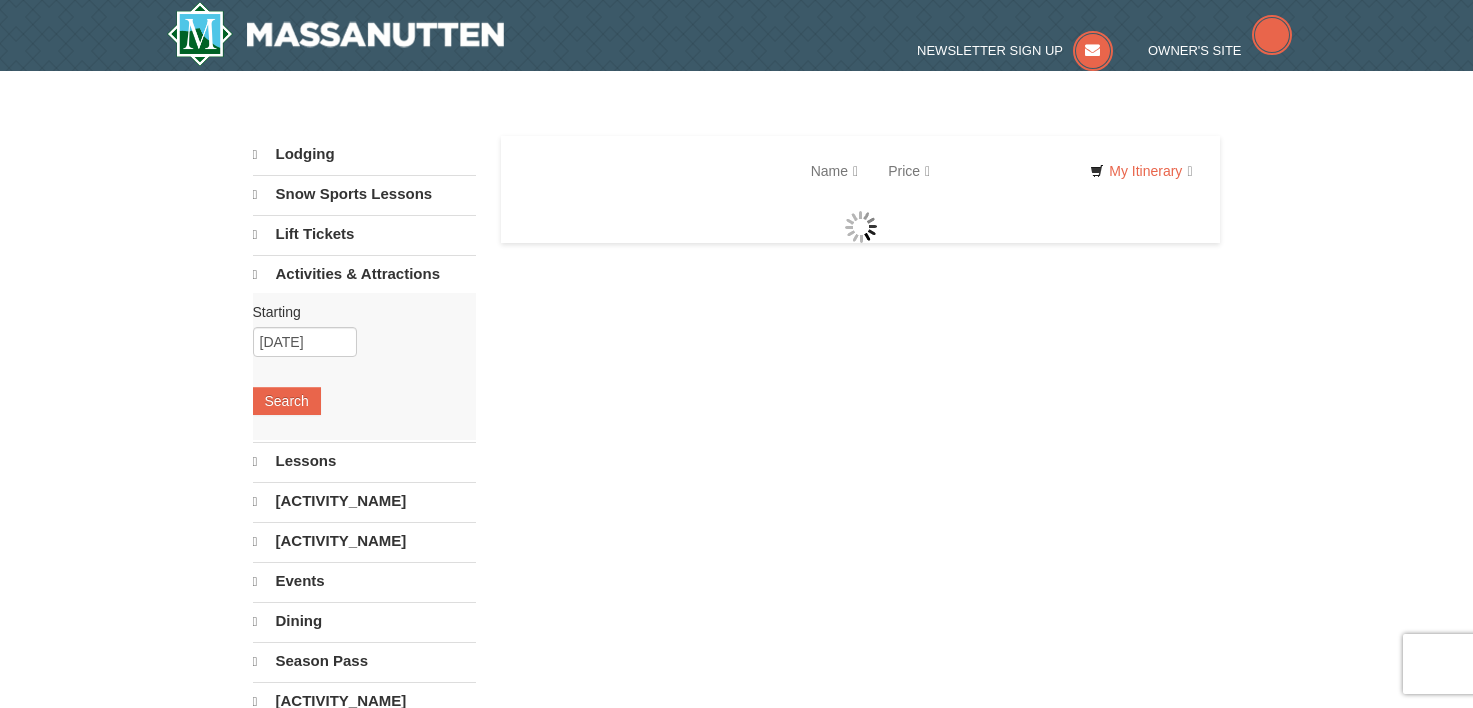 scroll, scrollTop: 0, scrollLeft: 0, axis: both 